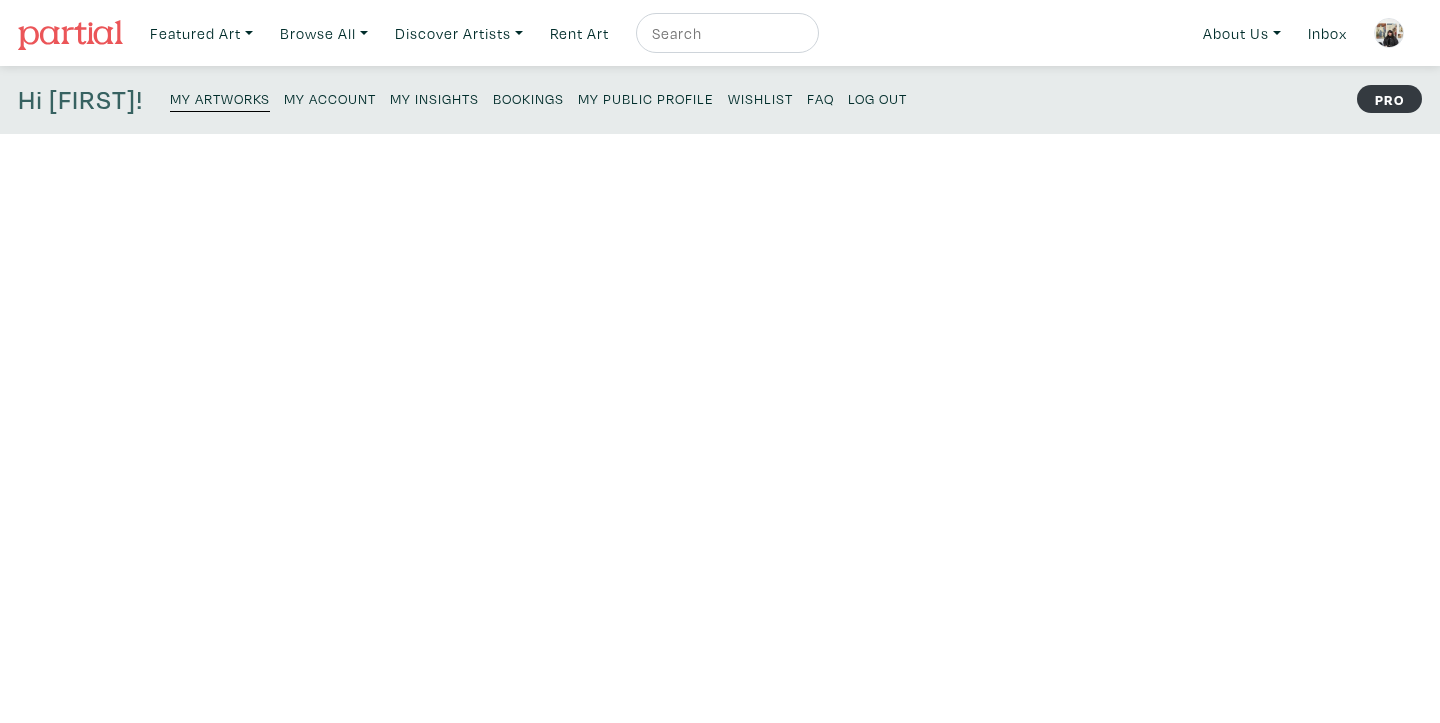 scroll, scrollTop: 0, scrollLeft: 0, axis: both 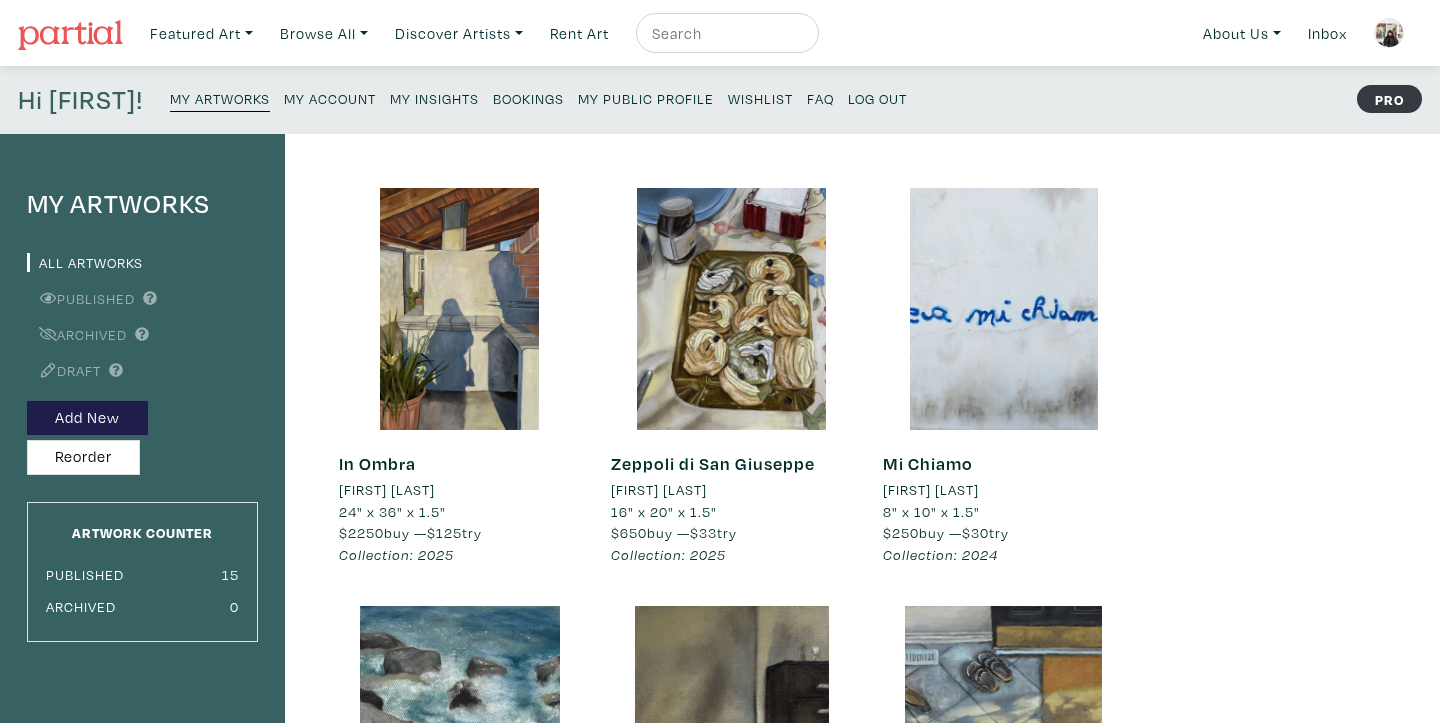 click at bounding box center [725, 33] 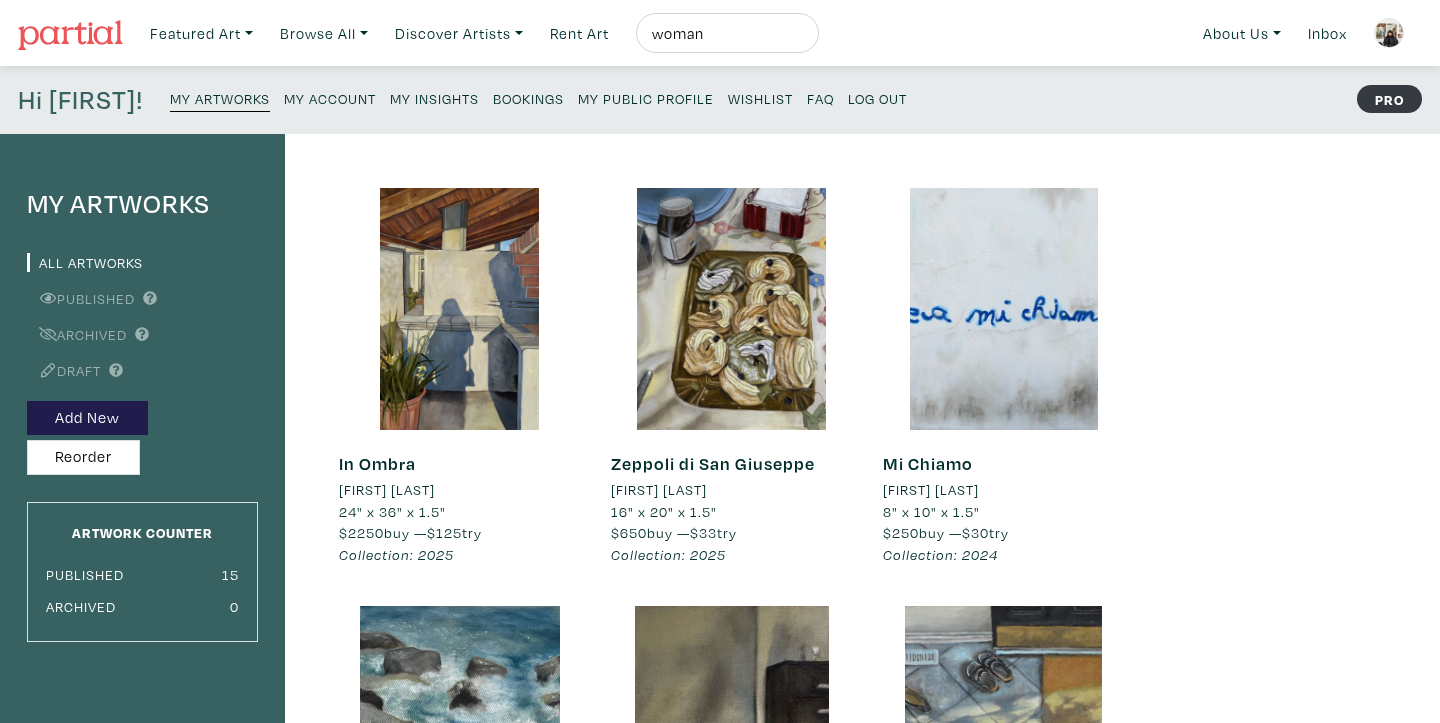 type on "woman" 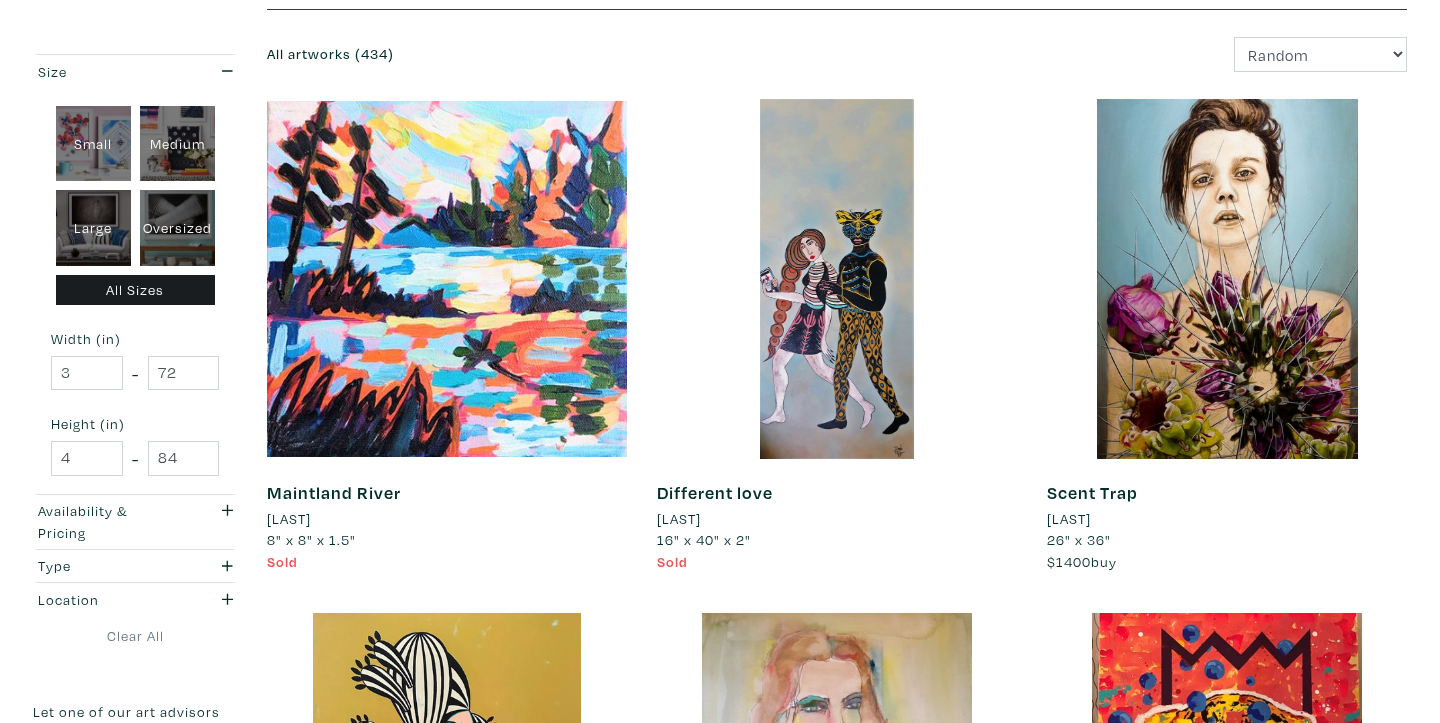 scroll, scrollTop: 262, scrollLeft: 0, axis: vertical 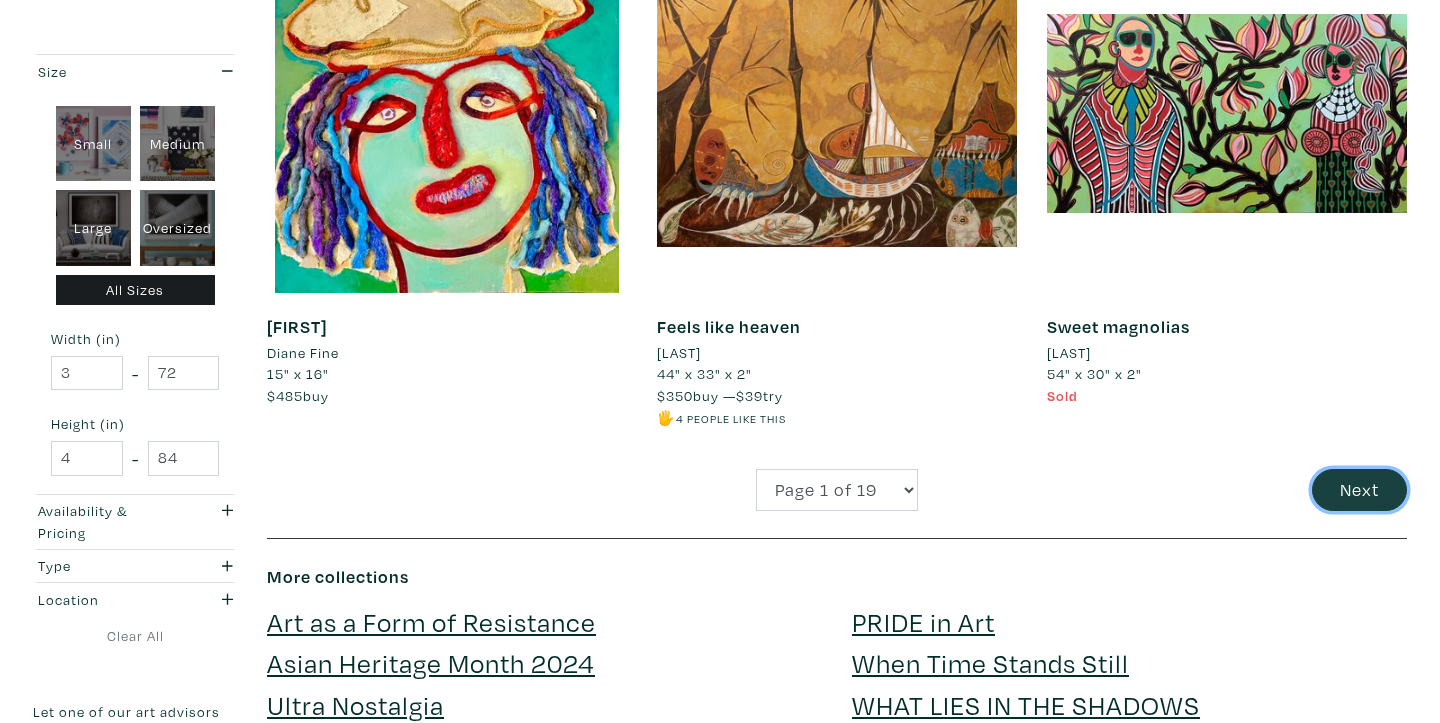 click on "Next" at bounding box center [1359, 490] 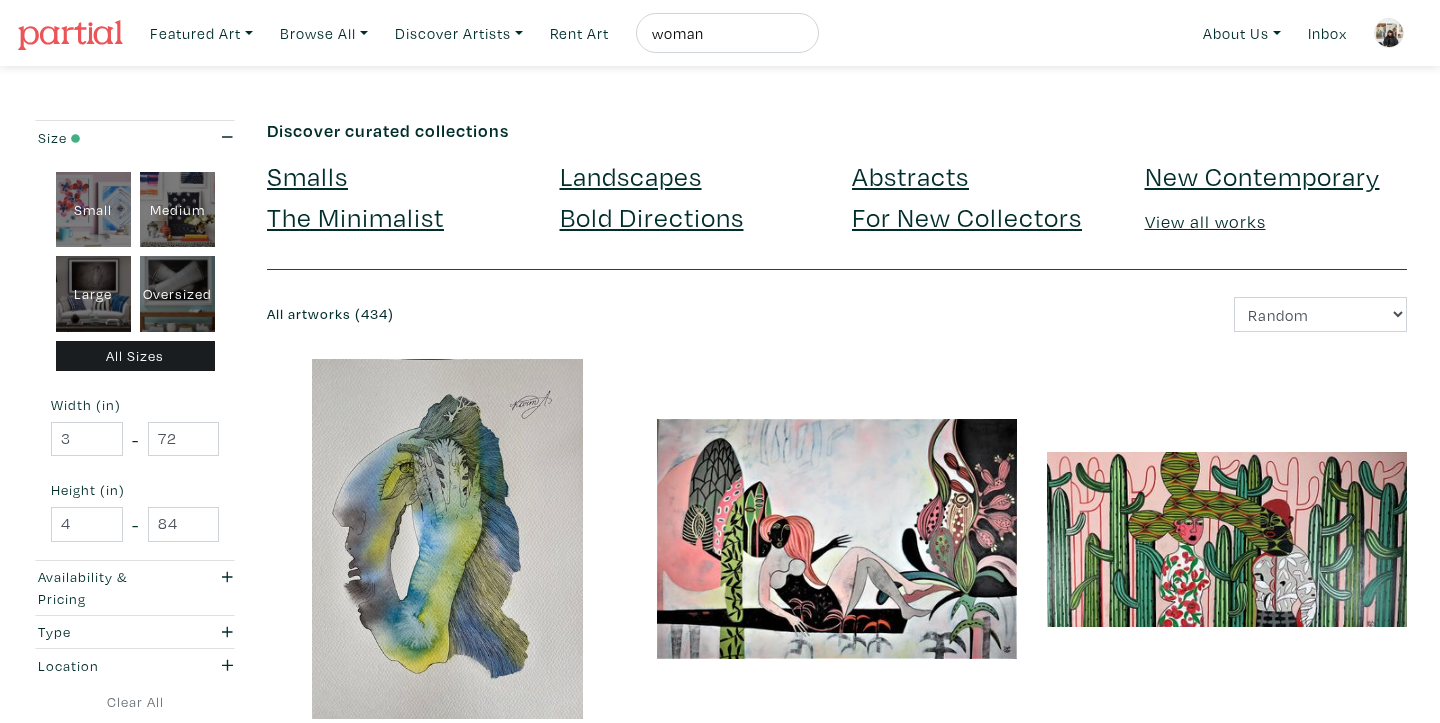 scroll, scrollTop: 0, scrollLeft: 0, axis: both 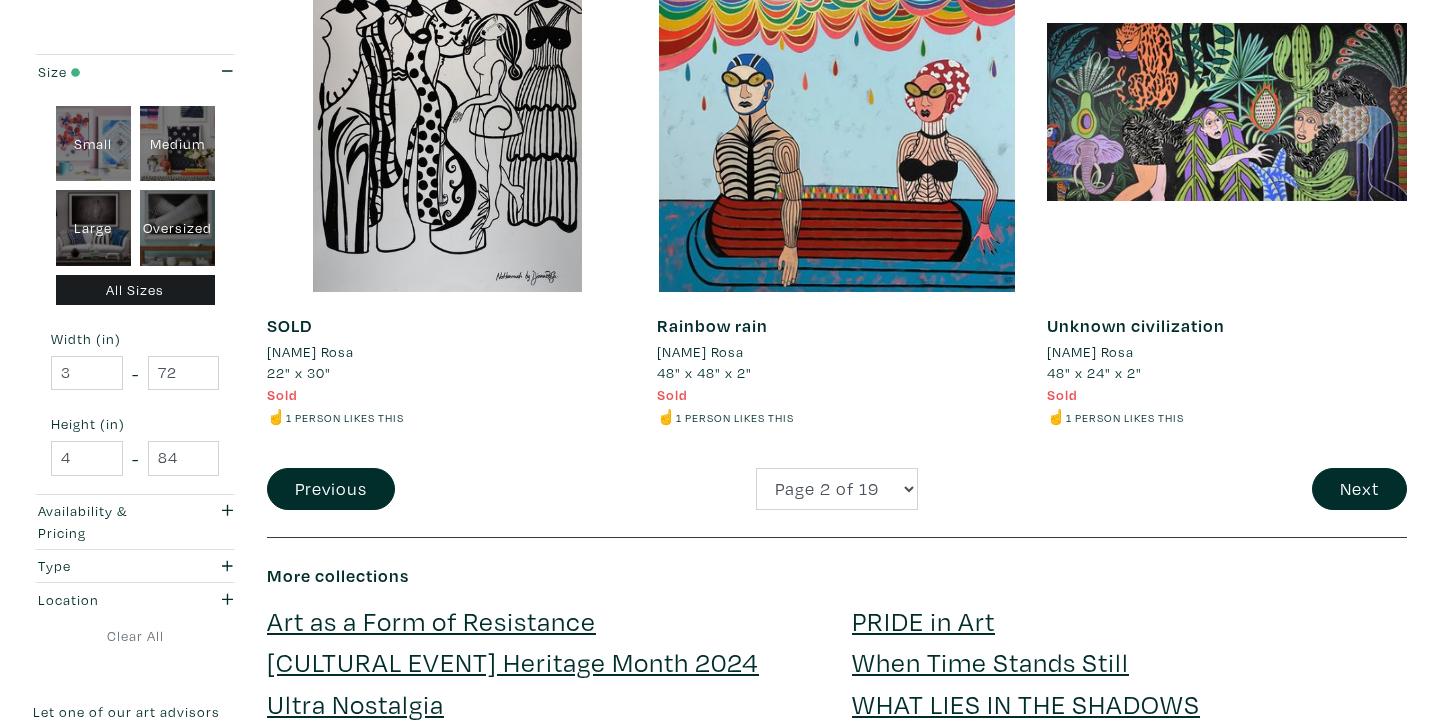 click on "Unknown civilization
Diana Rosa
48" x 24"
x 2"
Sold
☝️  1 person likes this
#trees
#woman
#tropical
#forest
#landscape" at bounding box center [1227, 200] 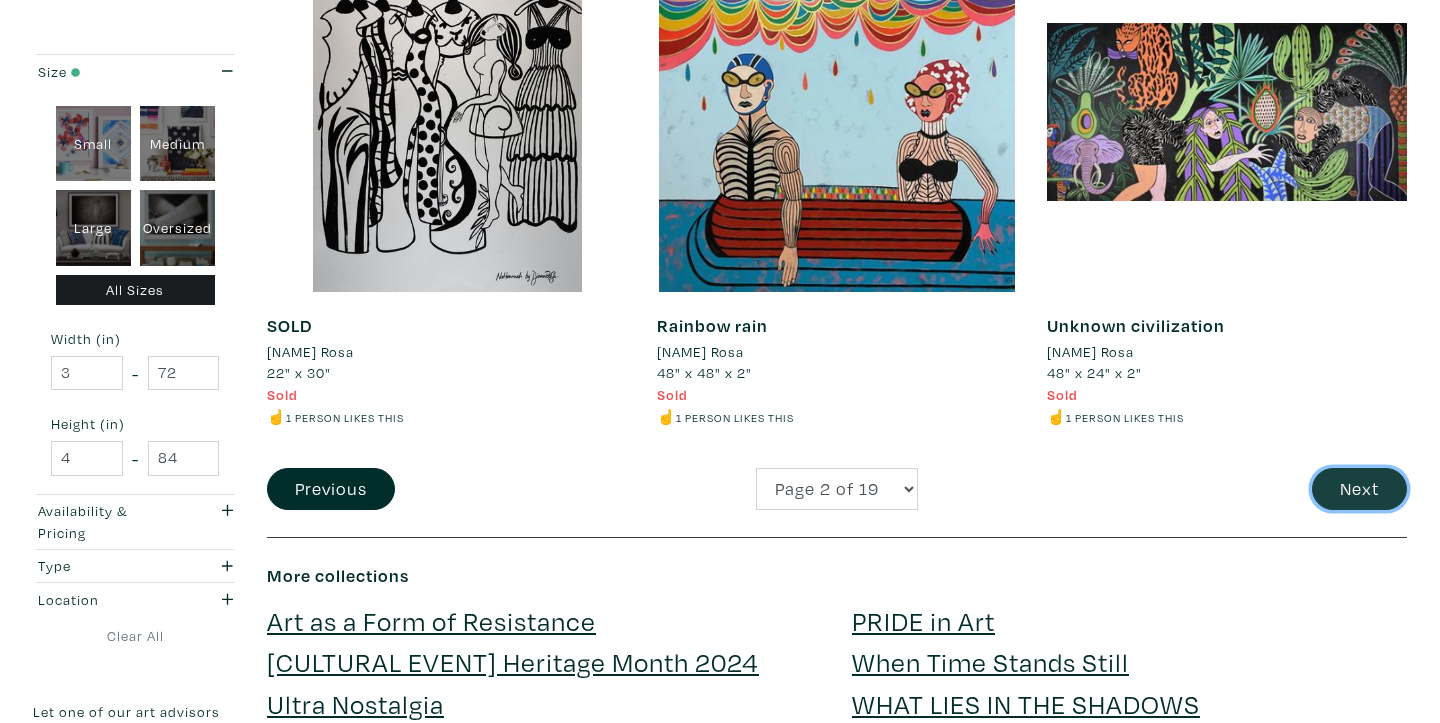 click on "Next" at bounding box center (1359, 489) 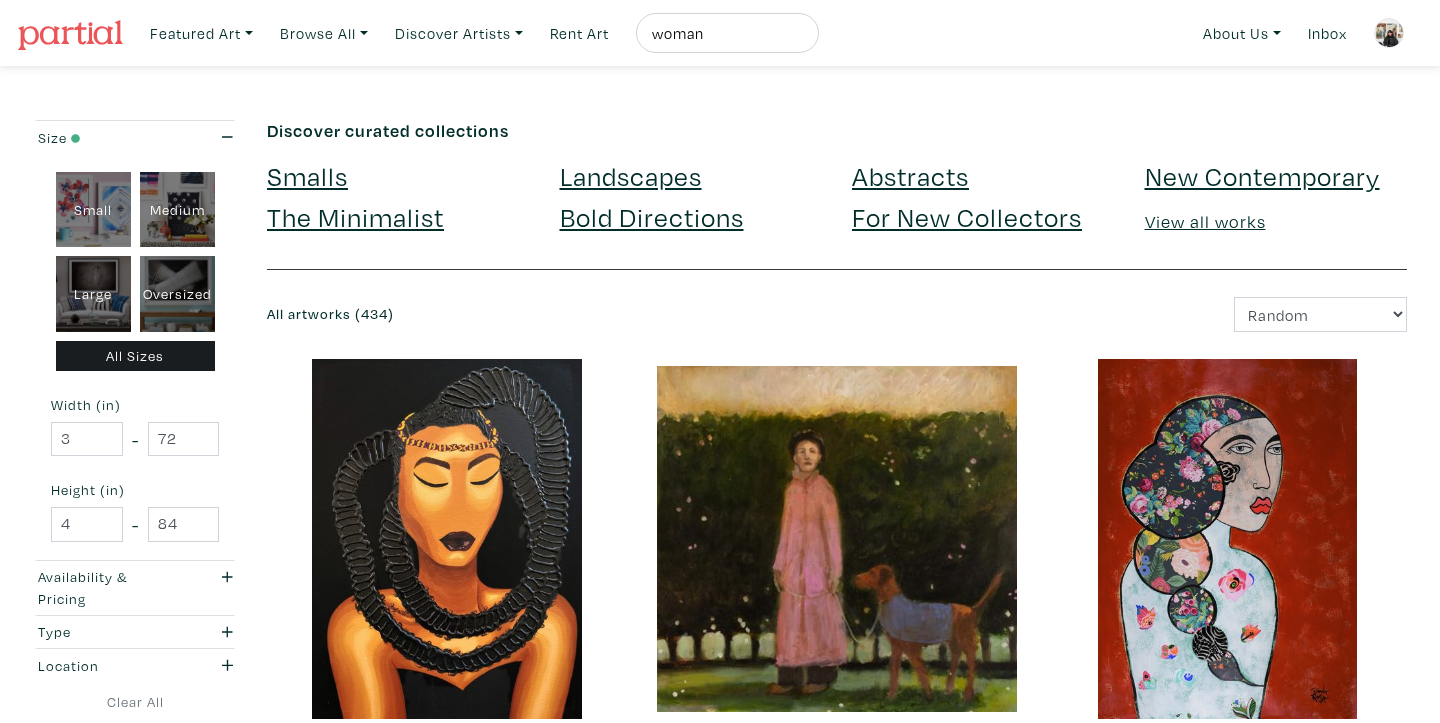 scroll, scrollTop: 0, scrollLeft: 0, axis: both 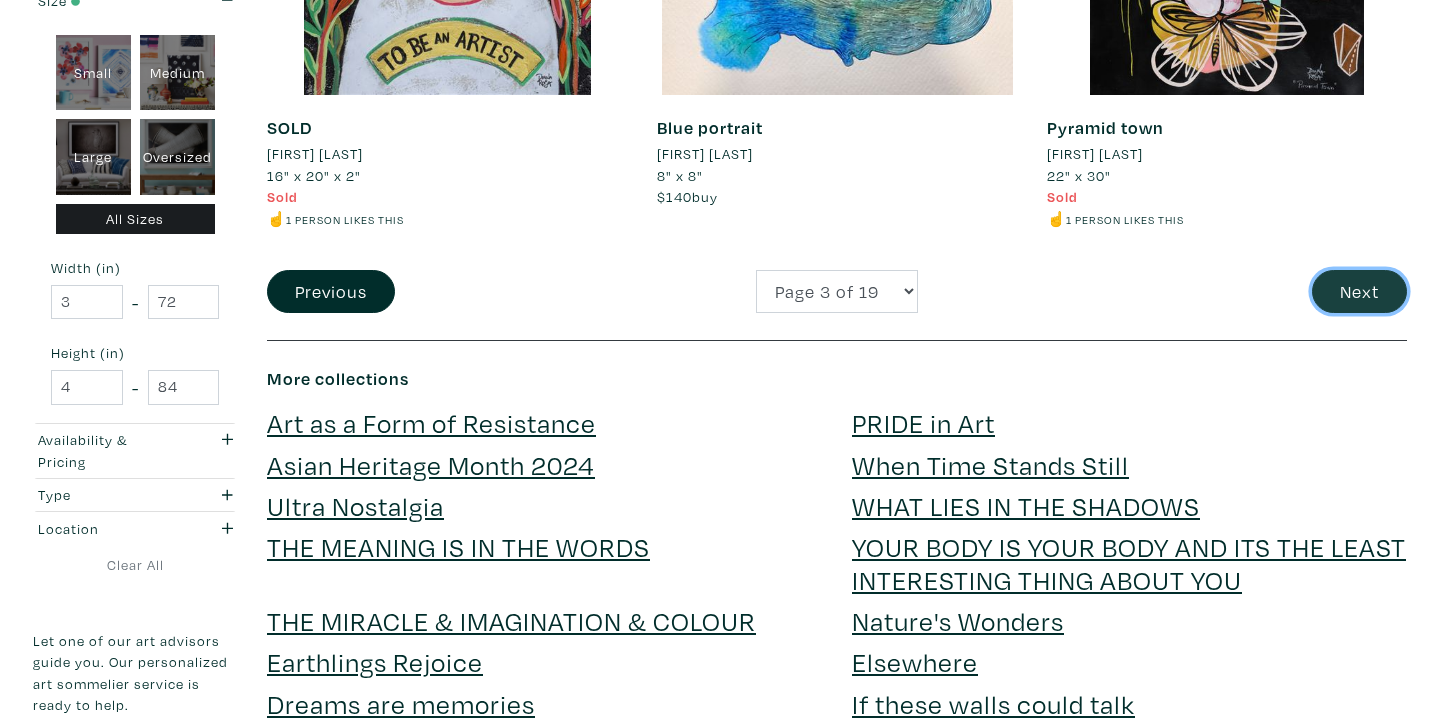 click on "Next" at bounding box center (1359, 291) 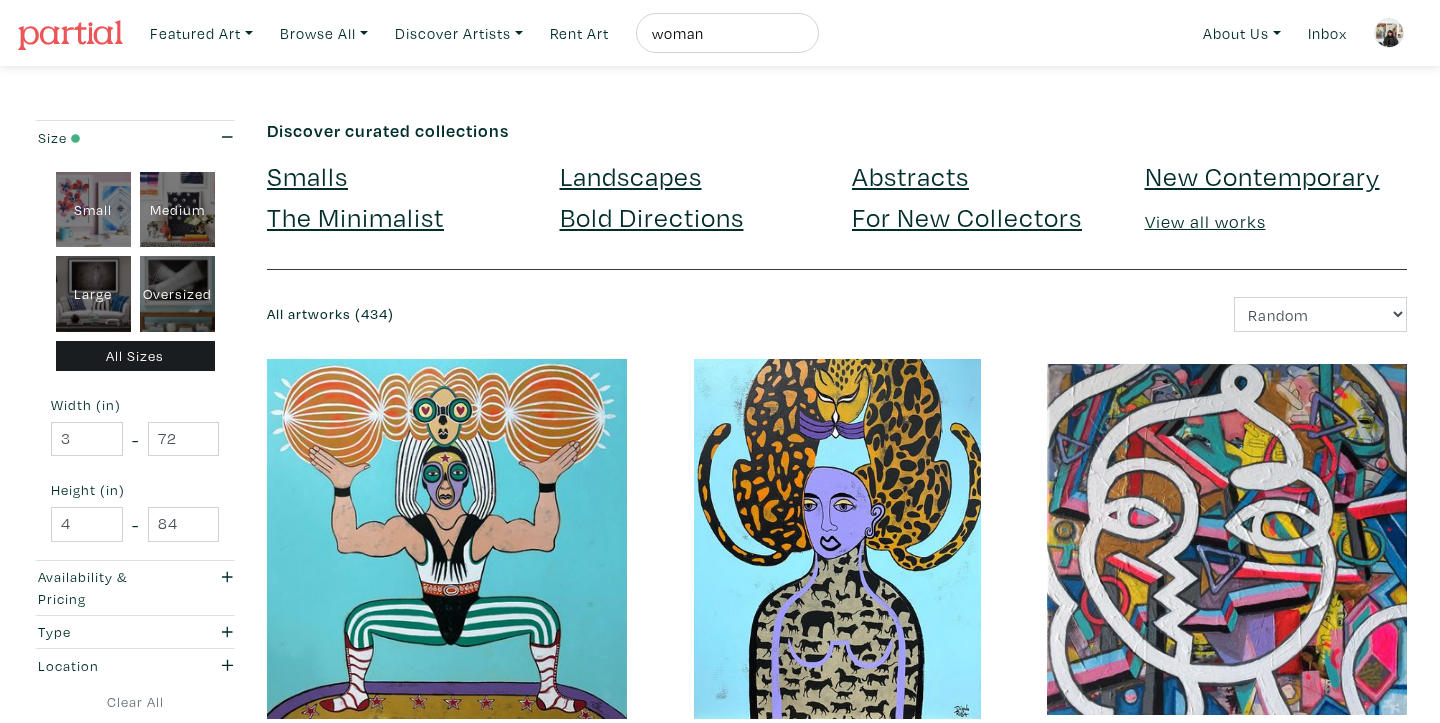 scroll, scrollTop: 0, scrollLeft: 0, axis: both 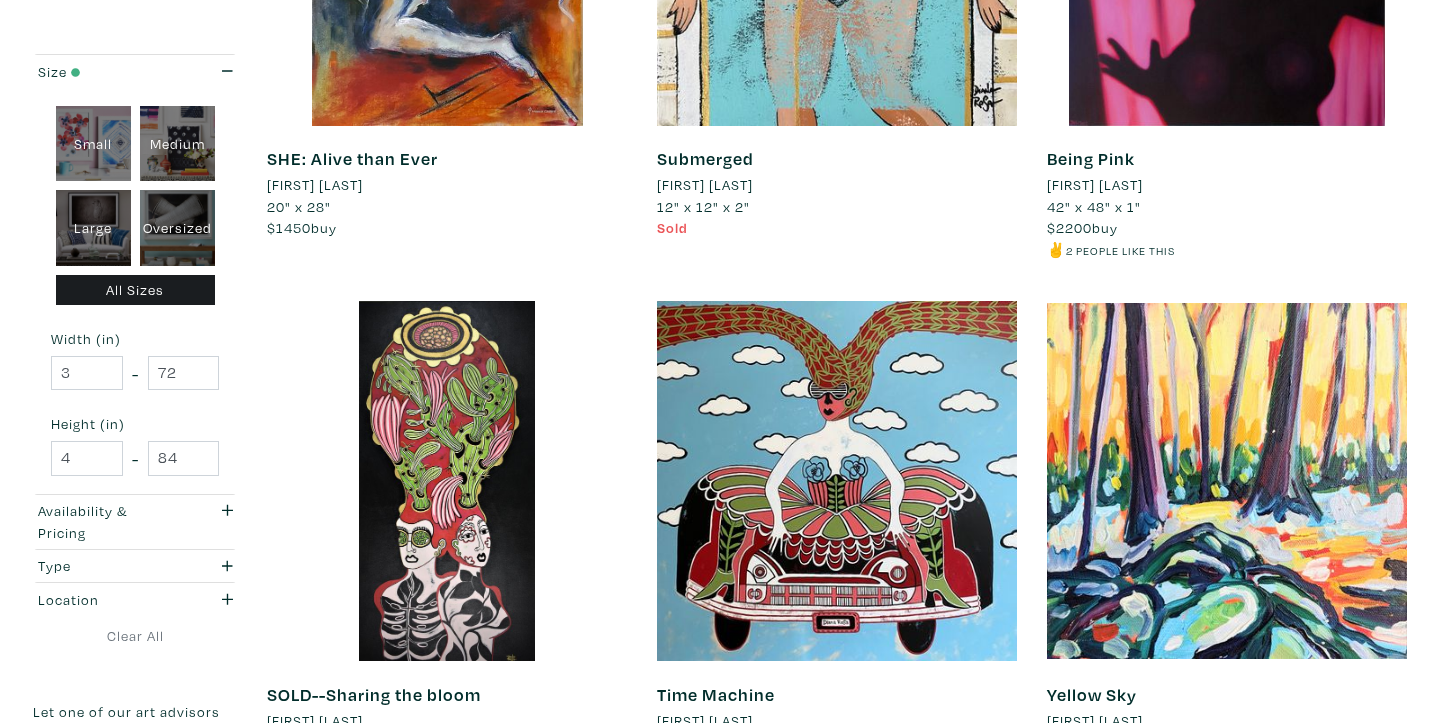 click on "[FIRST] [LAST]" at bounding box center [1095, 185] 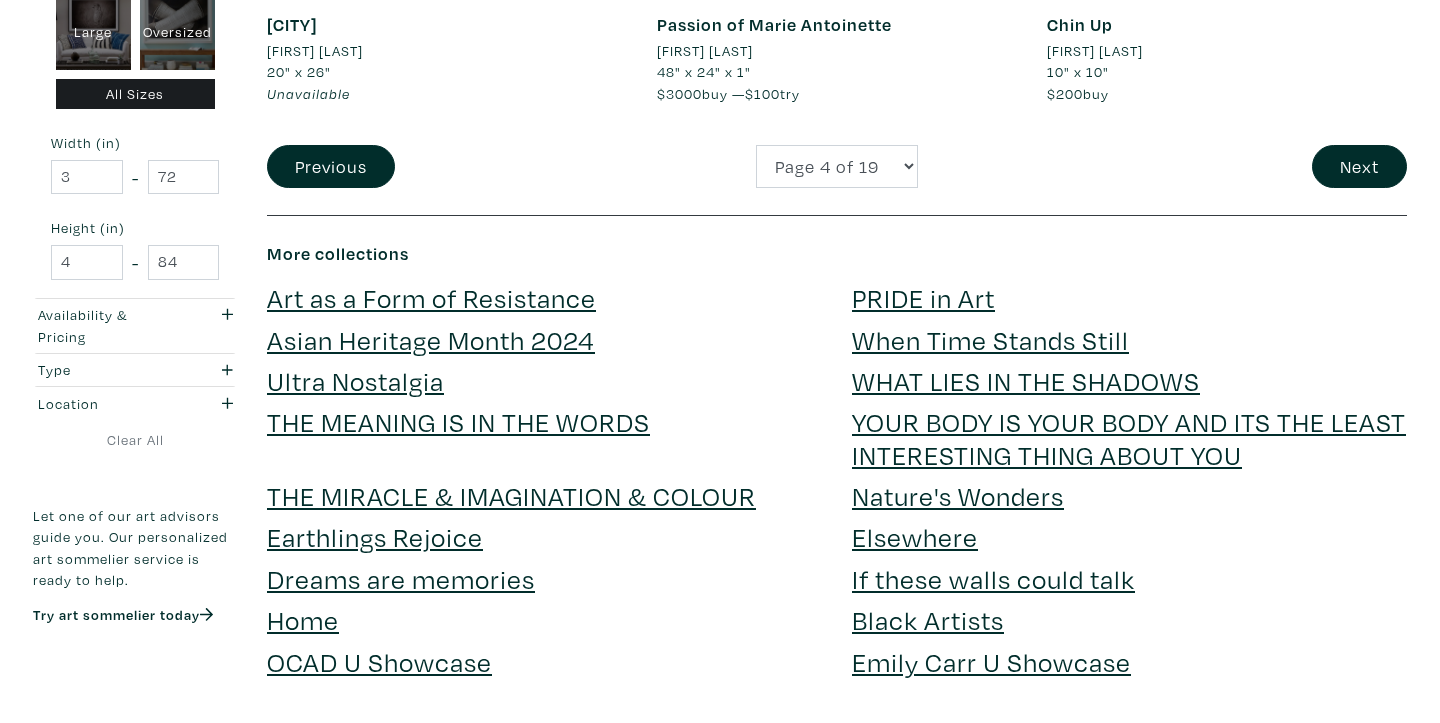 scroll, scrollTop: 4446, scrollLeft: 0, axis: vertical 